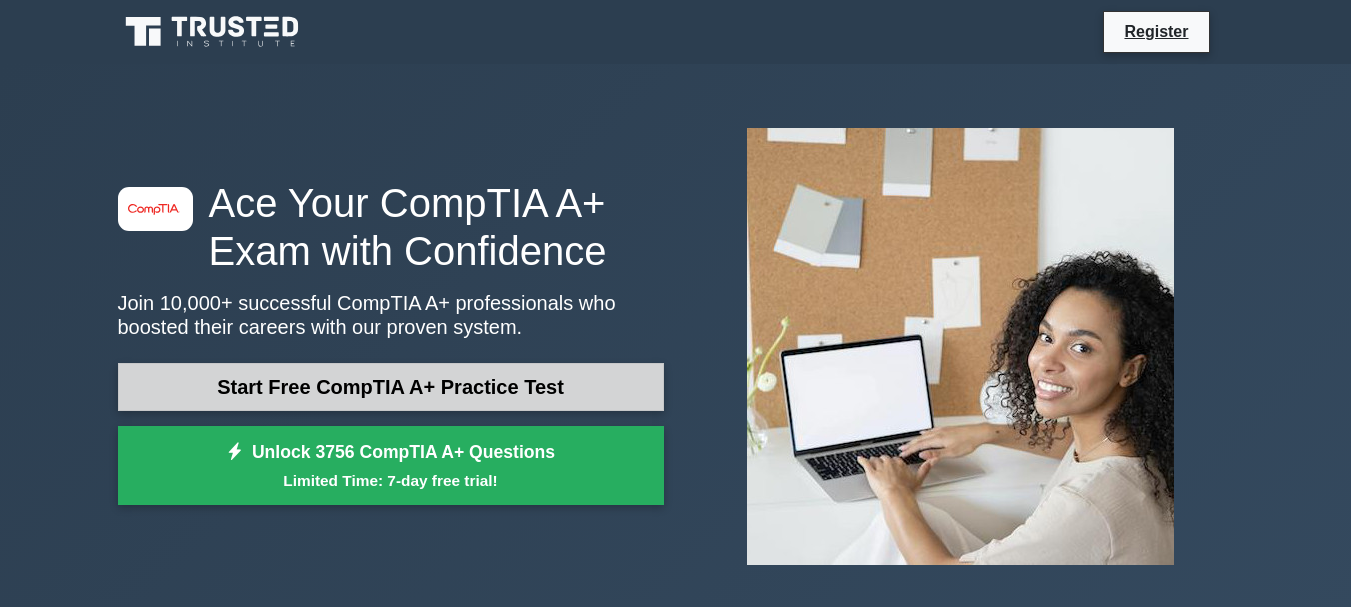 scroll, scrollTop: 0, scrollLeft: 0, axis: both 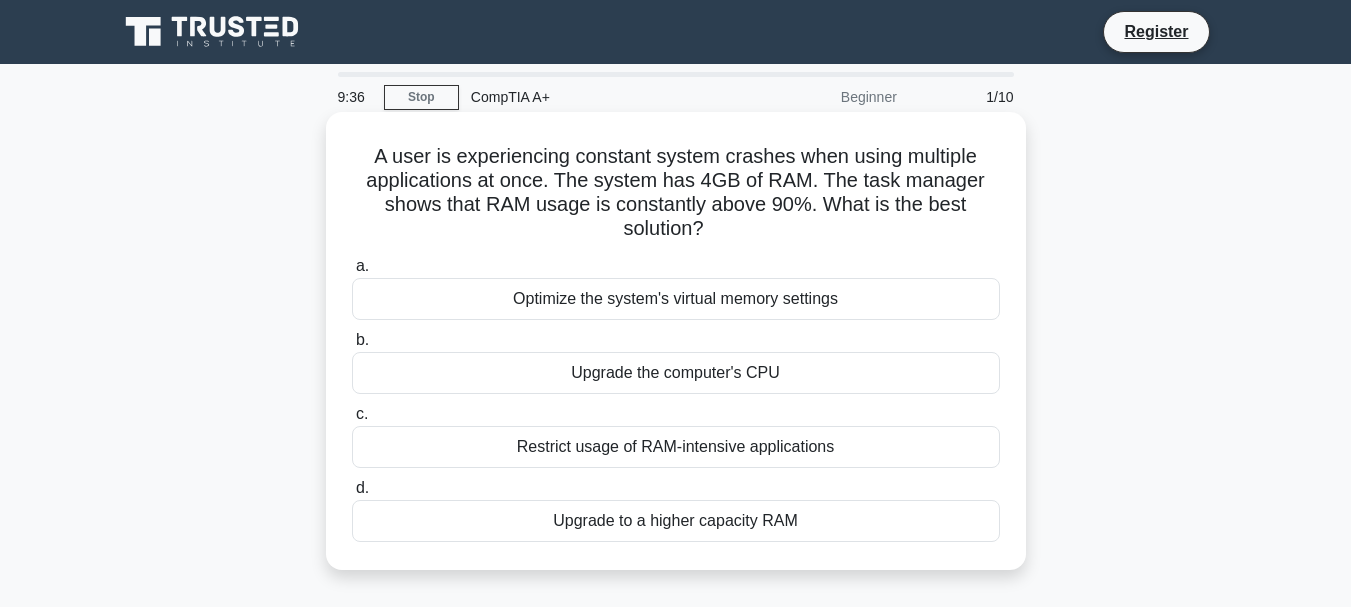 click on "Restrict usage of RAM-intensive applications" at bounding box center [676, 447] 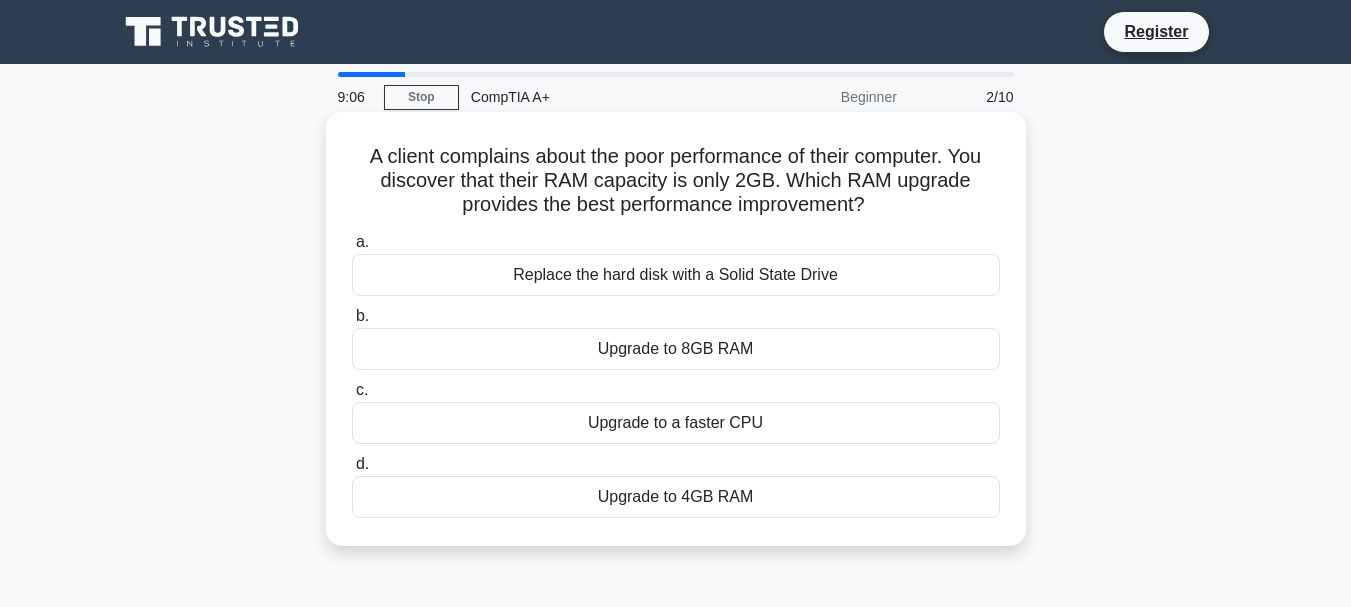 click on "Replace the hard disk with a Solid State Drive" at bounding box center [676, 275] 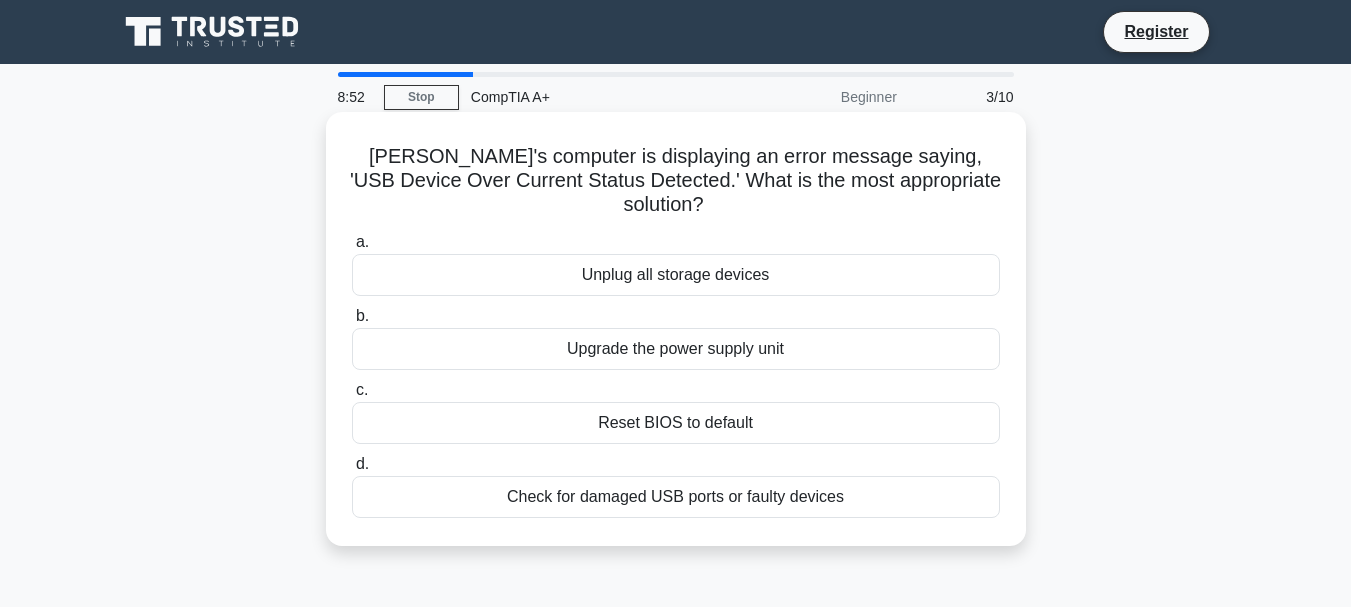 click on "Check for damaged USB ports or faulty devices" at bounding box center (676, 497) 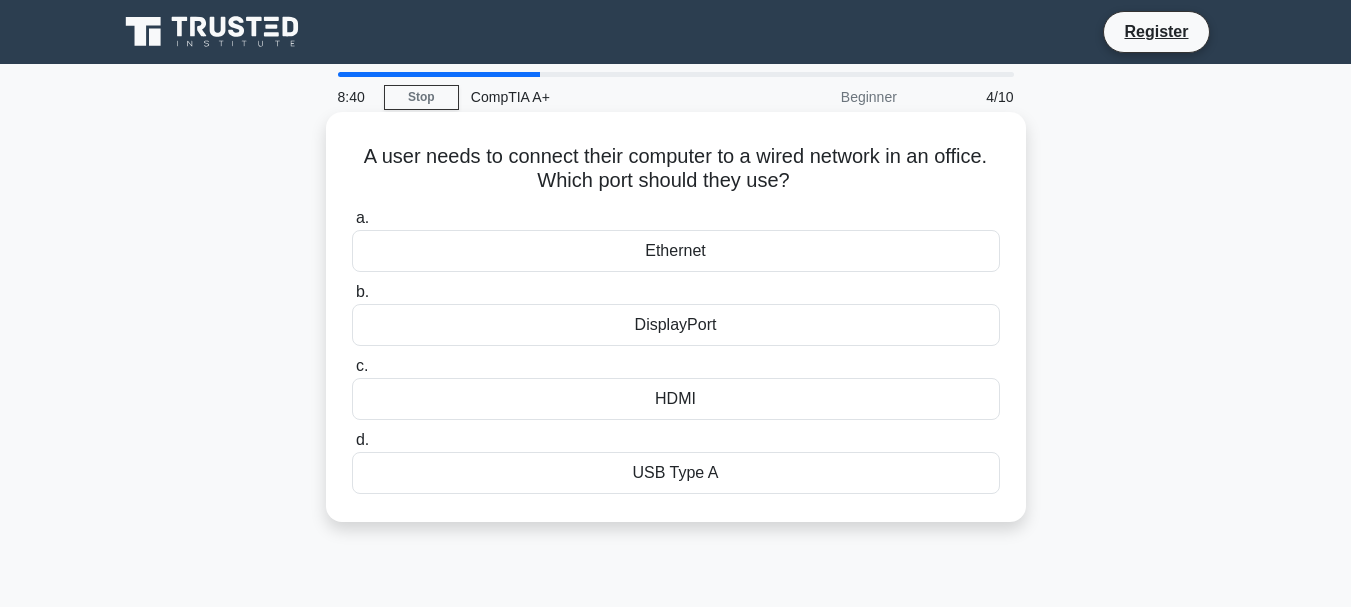 click on "Ethernet" at bounding box center (676, 251) 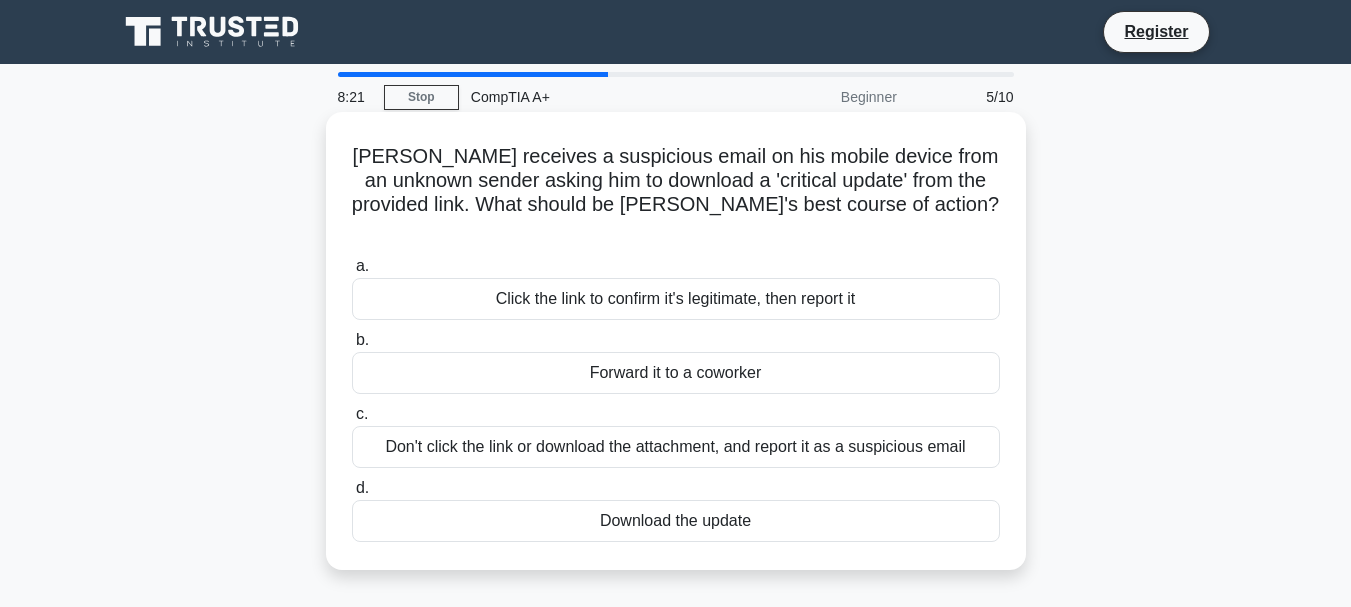 click on "Don't click the link or download the attachment, and report it as a suspicious email" at bounding box center (676, 447) 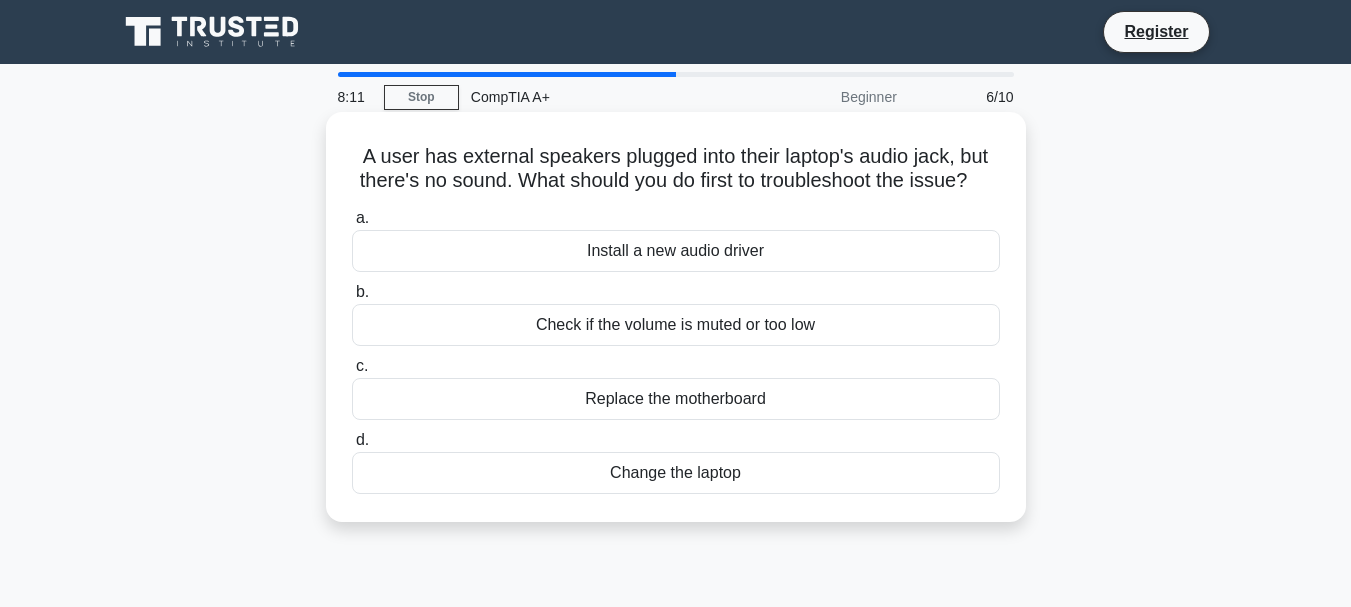click on "Check if the volume is muted or too low" at bounding box center [676, 325] 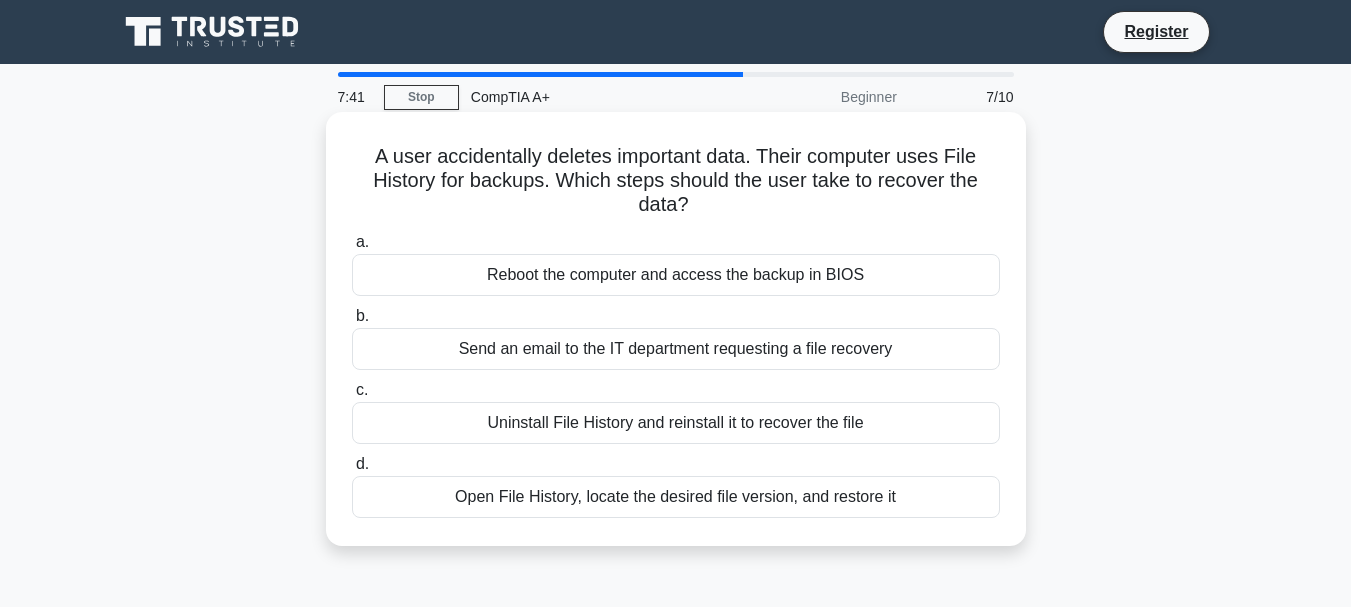 click on "Open File History, locate the desired file version, and restore it" at bounding box center [676, 497] 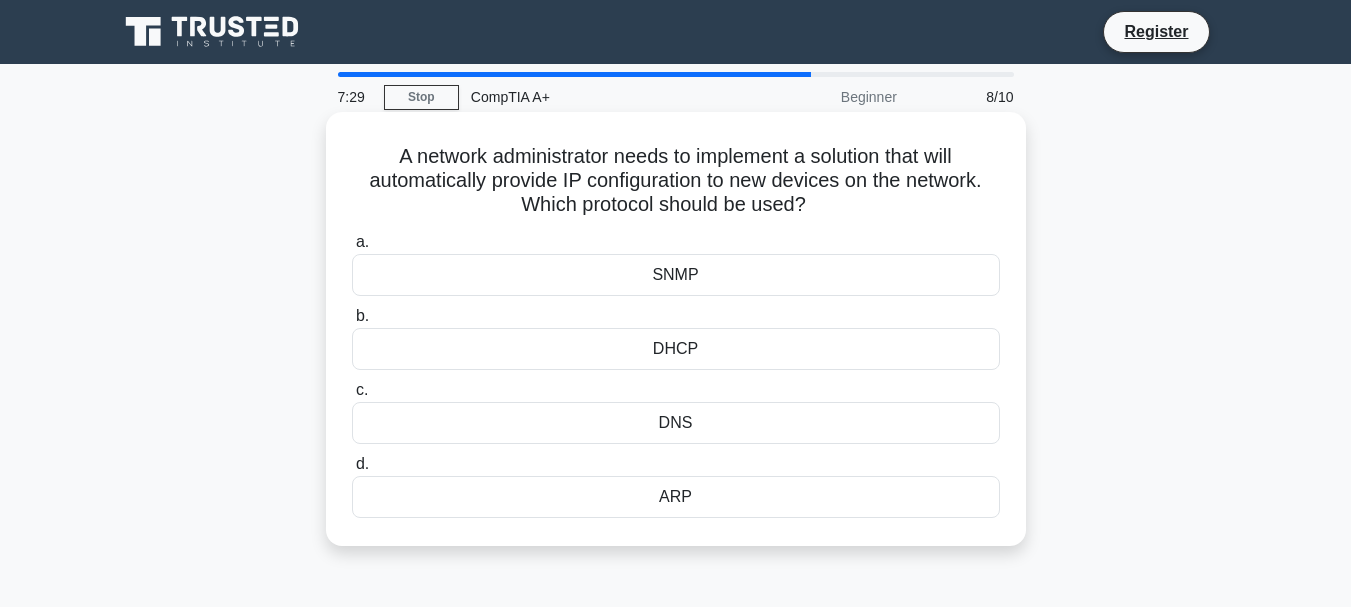 click on "DHCP" at bounding box center [676, 349] 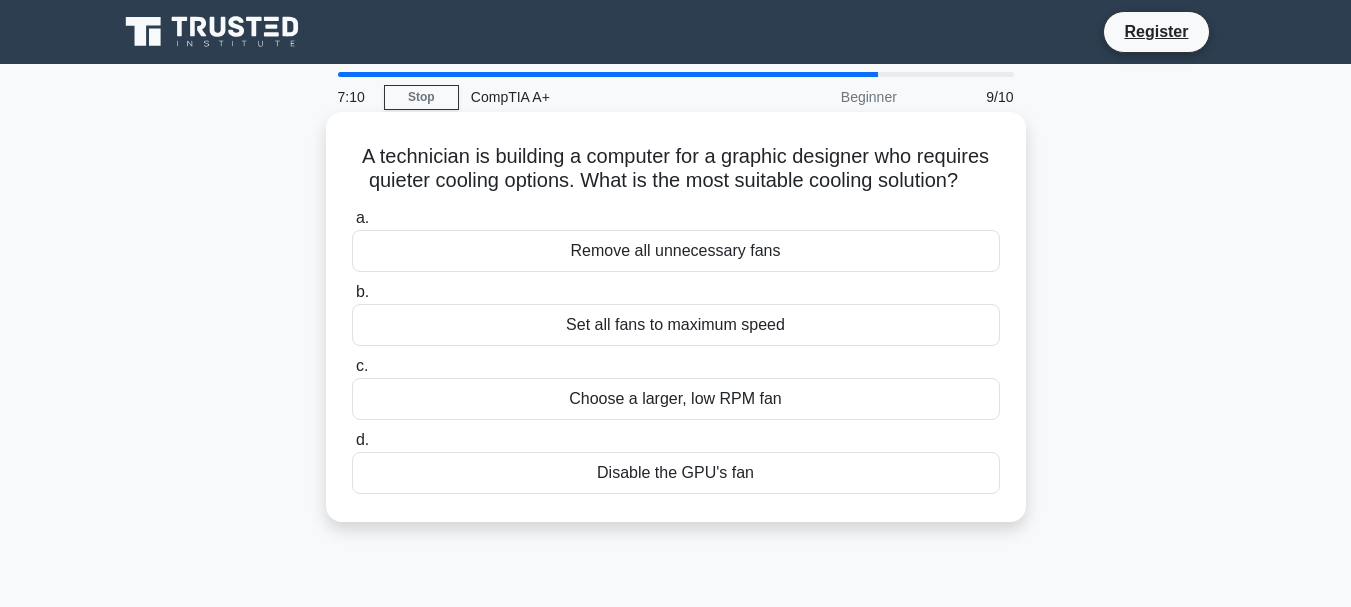 click on "Choose a larger, low RPM fan" at bounding box center [676, 399] 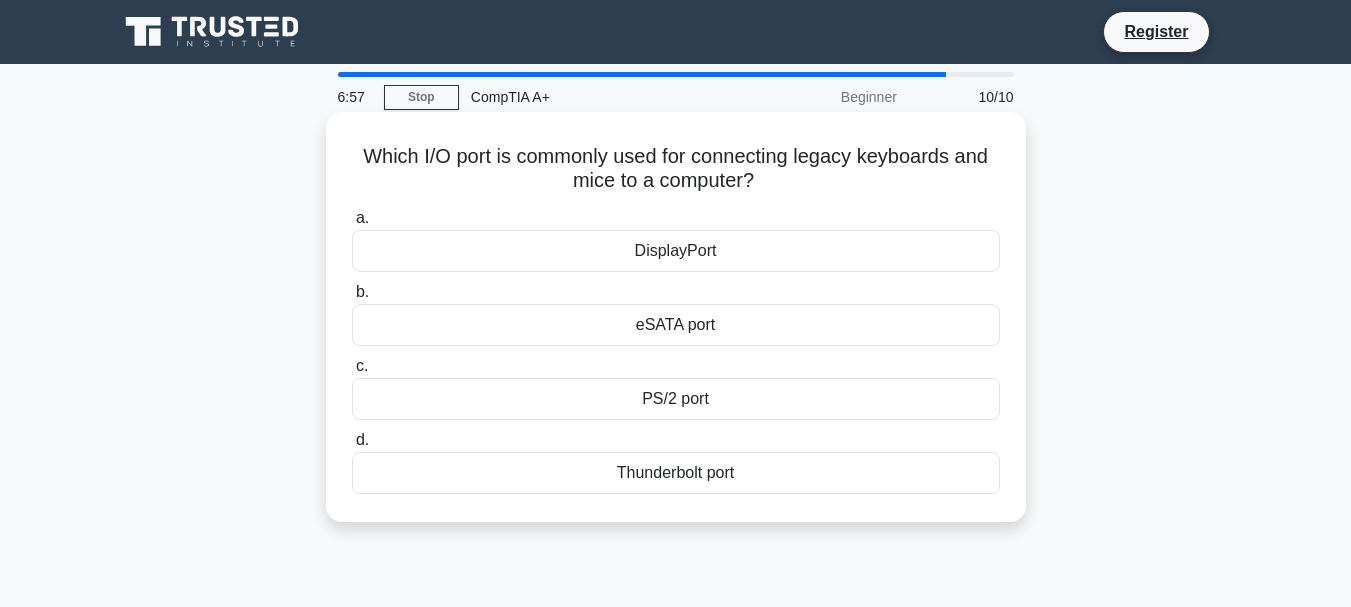 click on "PS/2 port" at bounding box center (676, 399) 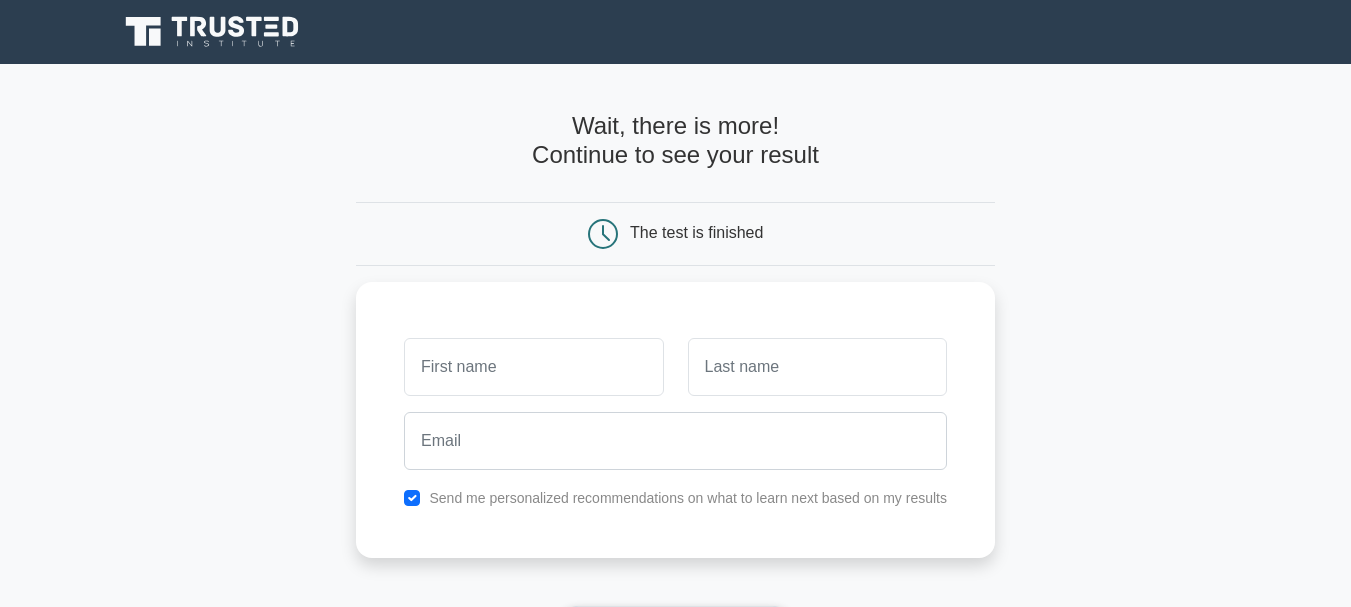 scroll, scrollTop: 0, scrollLeft: 0, axis: both 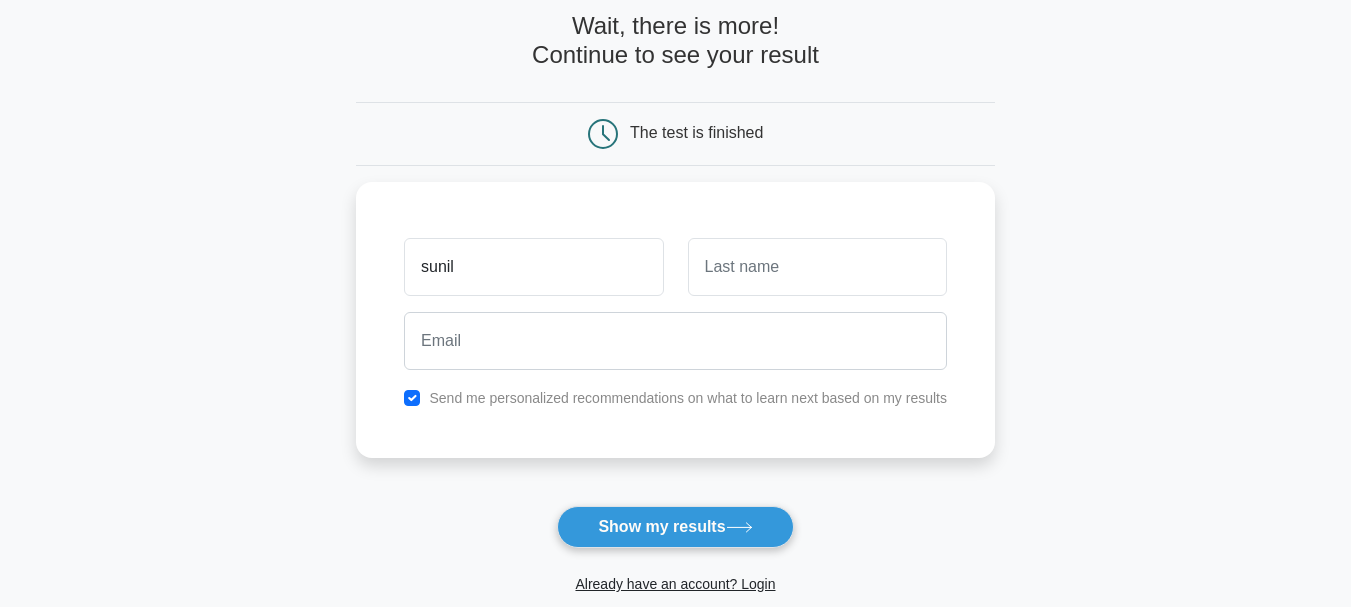 type on "sunil" 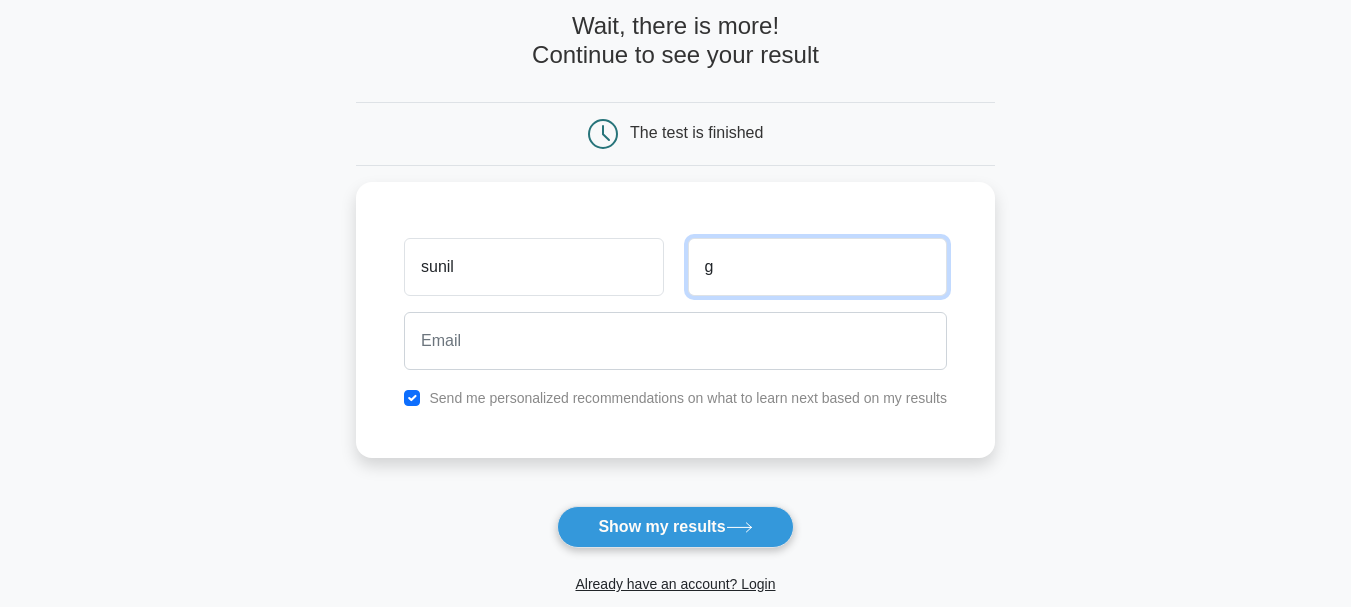 type on "g" 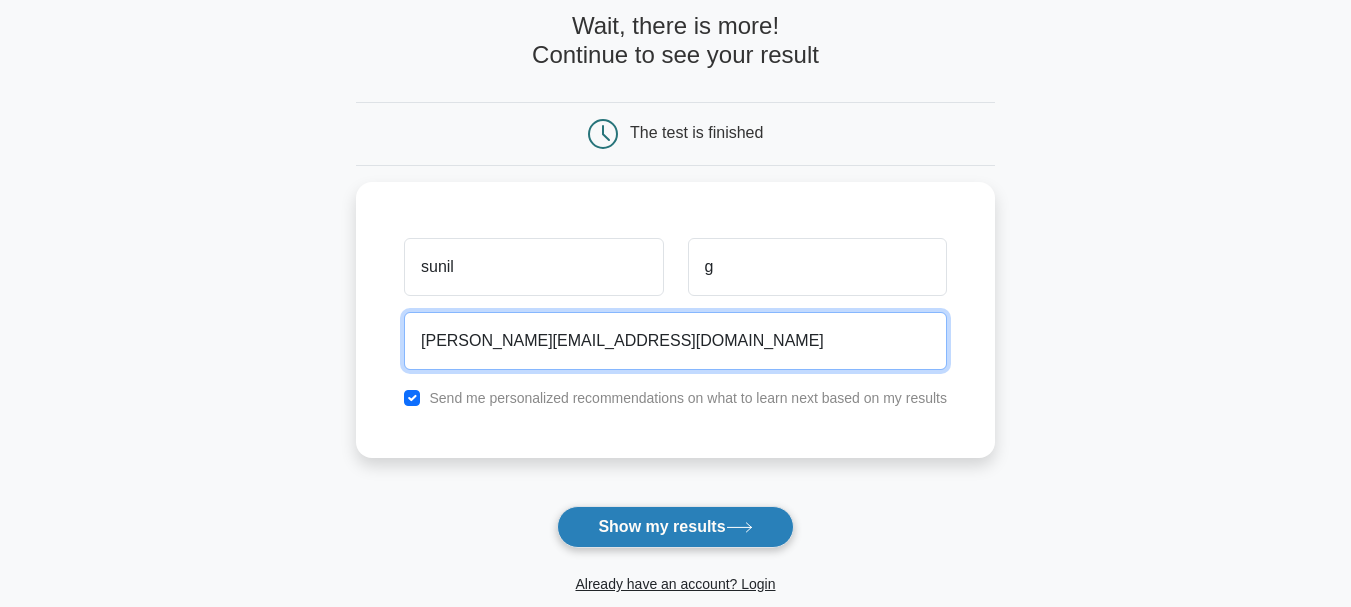 type on "g.s.linus@gmail.com" 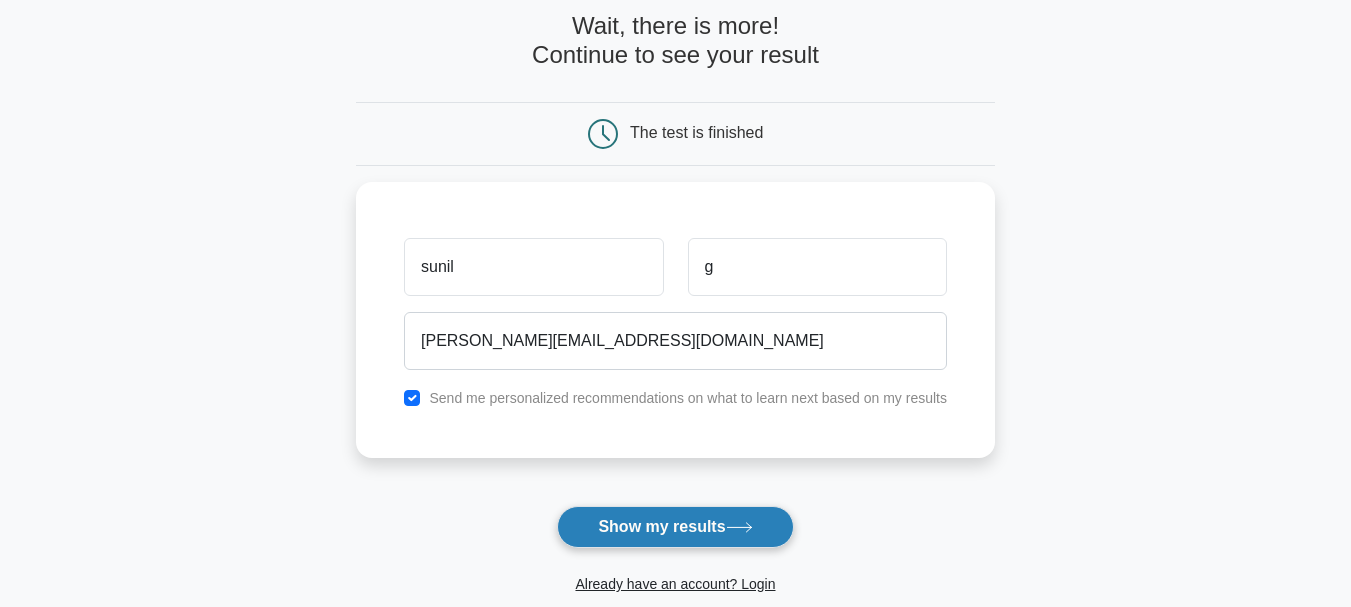 click on "Show my results" at bounding box center [675, 527] 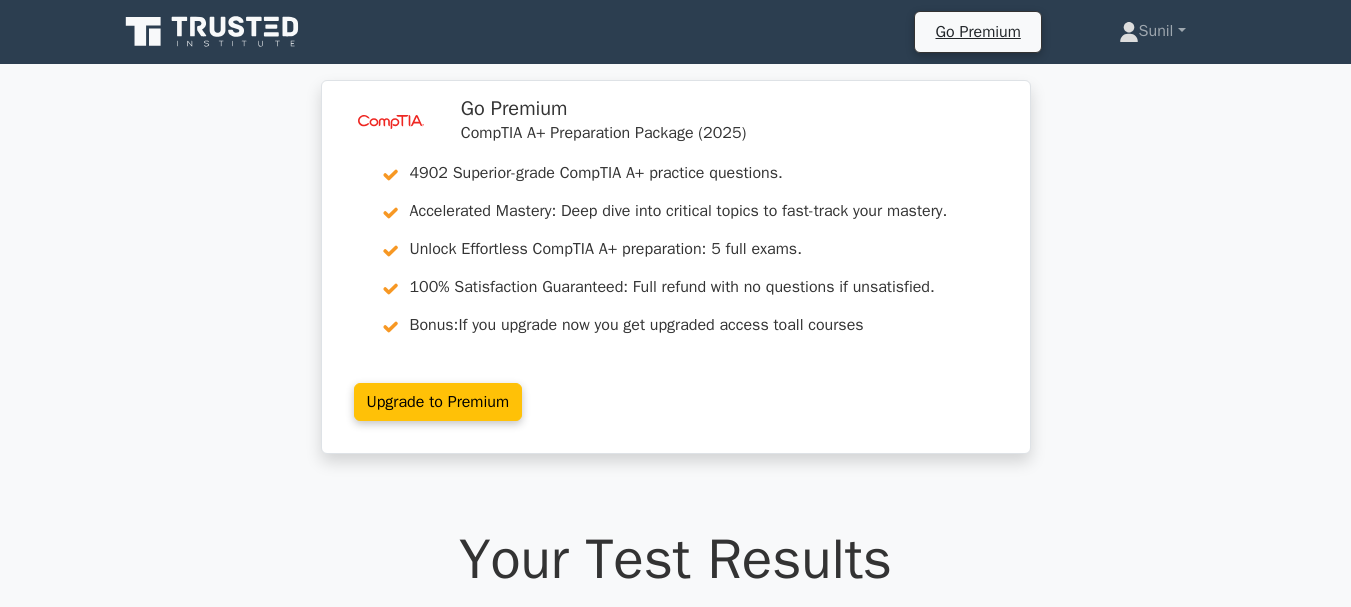 scroll, scrollTop: 0, scrollLeft: 0, axis: both 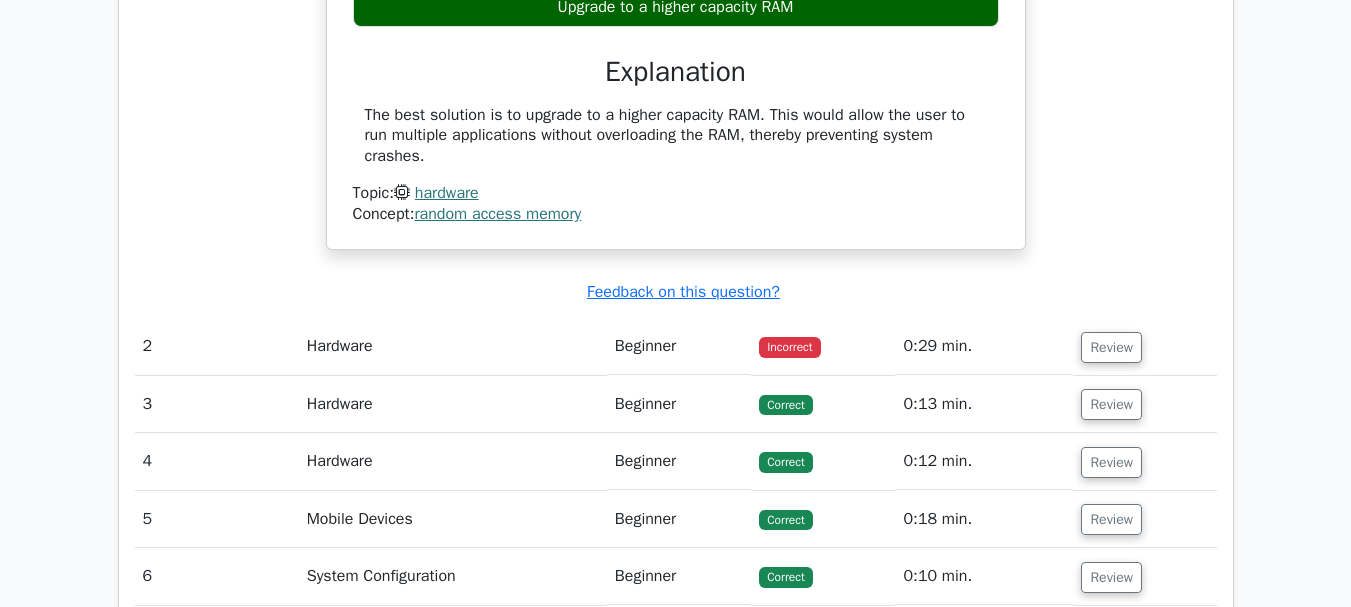 click on "0:29 min." at bounding box center (984, 346) 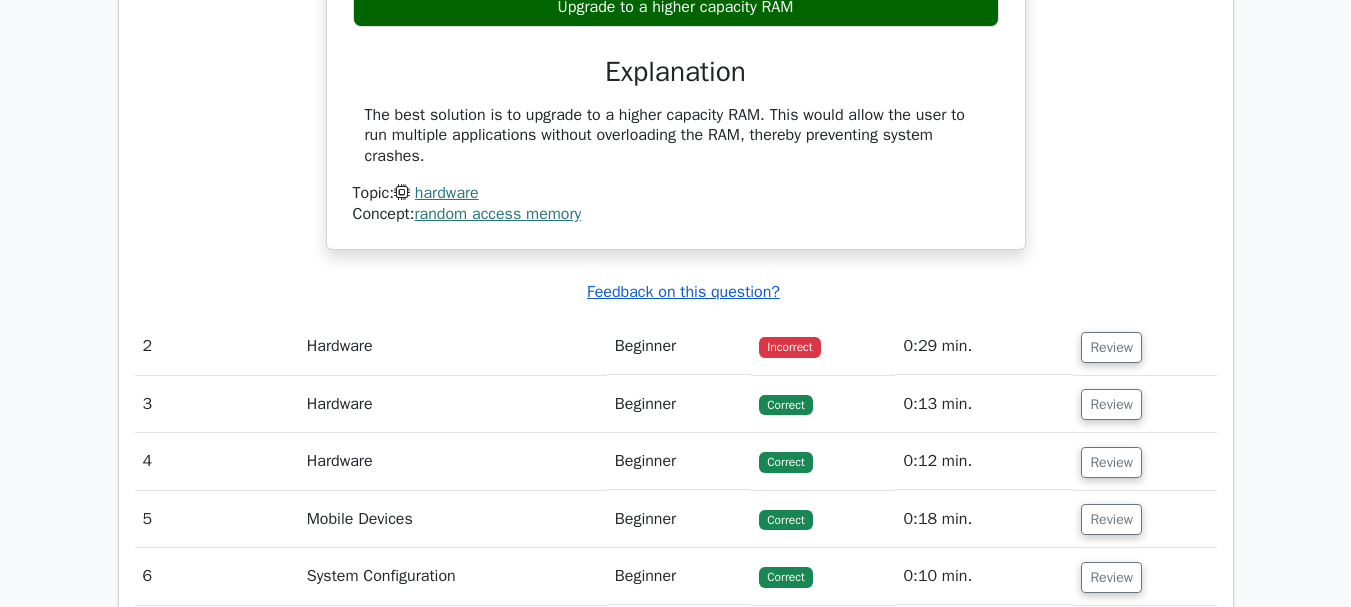 click on "Feedback on this question?" at bounding box center [683, 292] 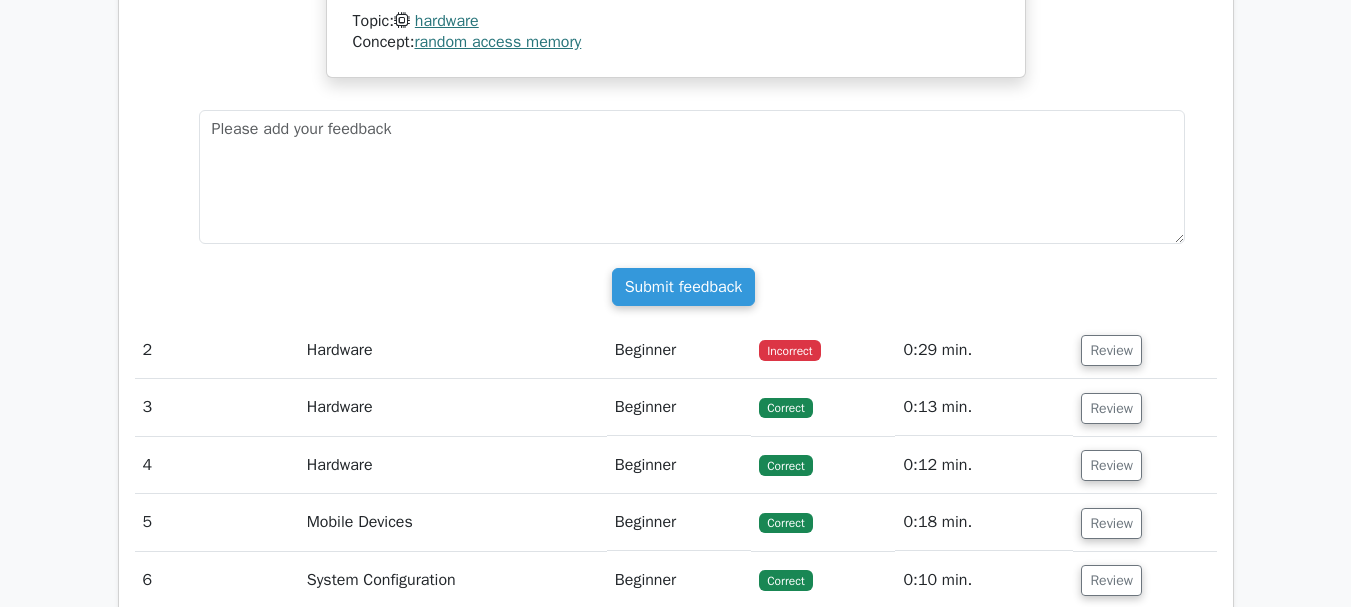 scroll, scrollTop: 2200, scrollLeft: 0, axis: vertical 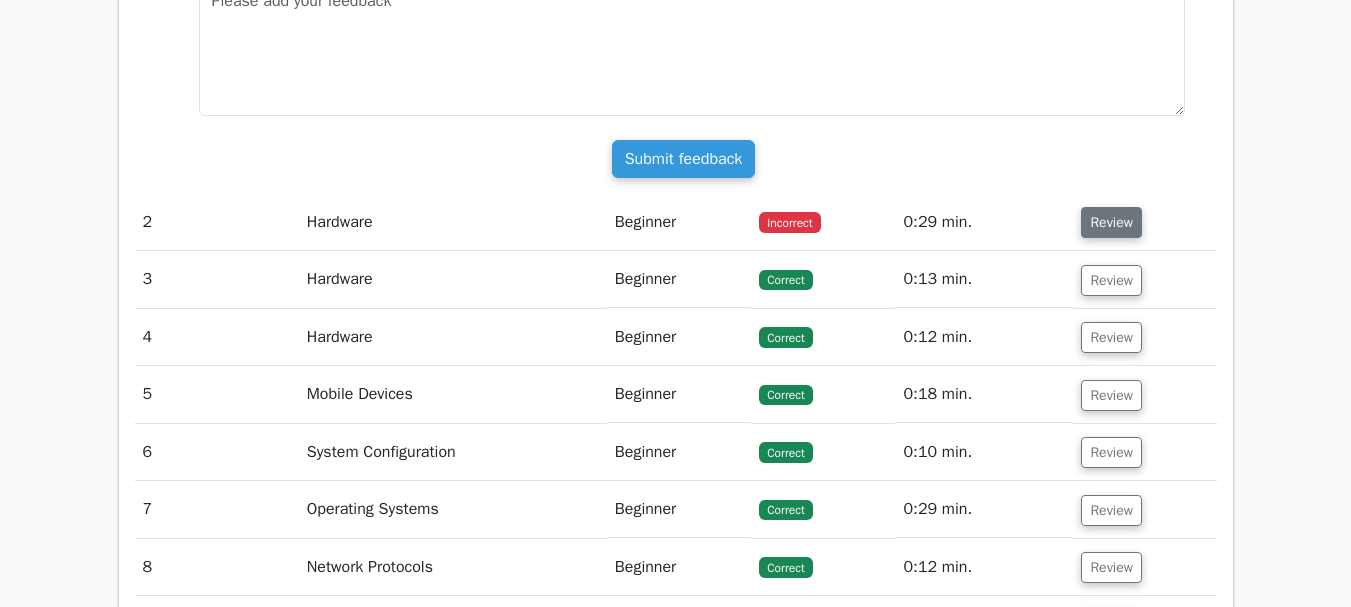 click on "Review" at bounding box center [1111, 222] 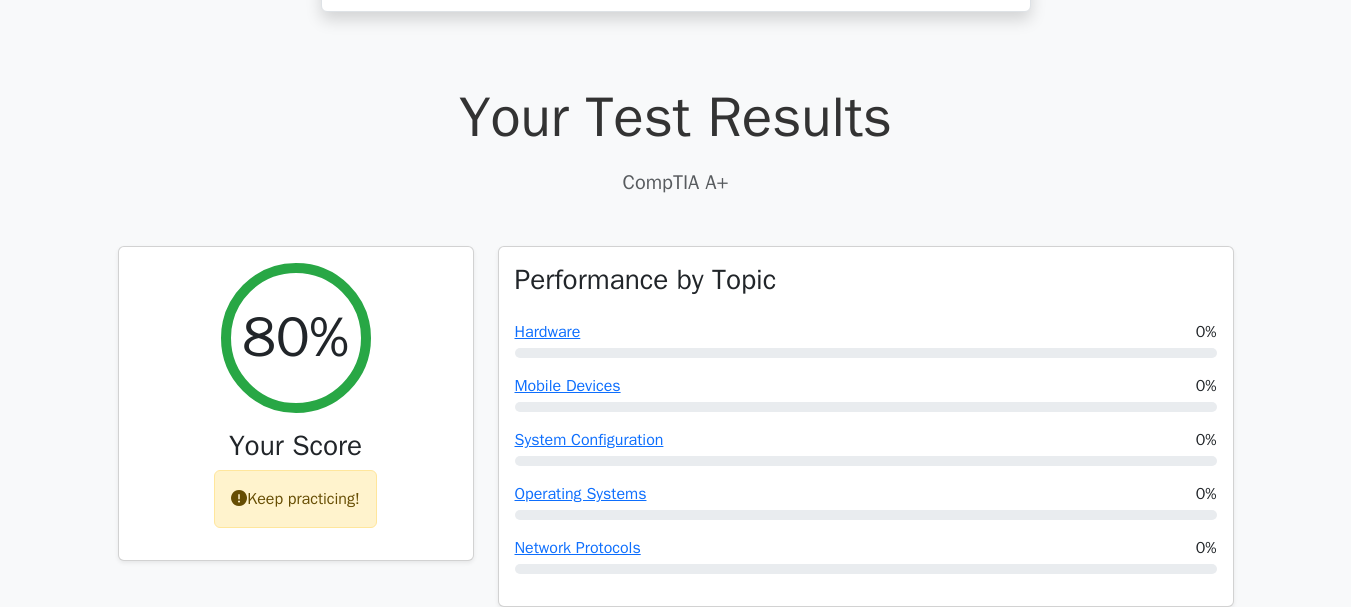 scroll, scrollTop: 200, scrollLeft: 0, axis: vertical 